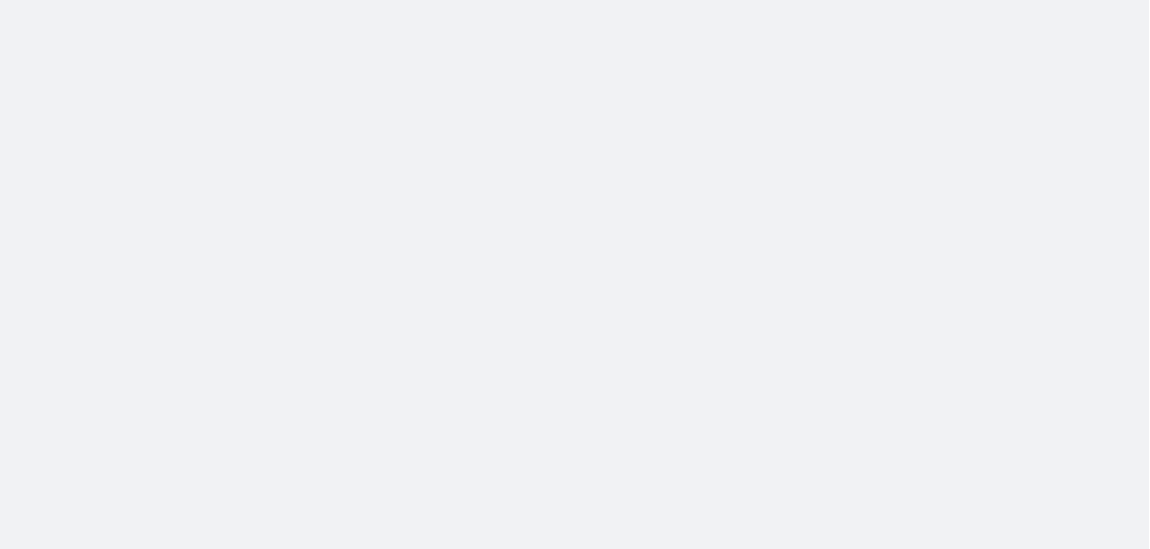 scroll, scrollTop: 0, scrollLeft: 0, axis: both 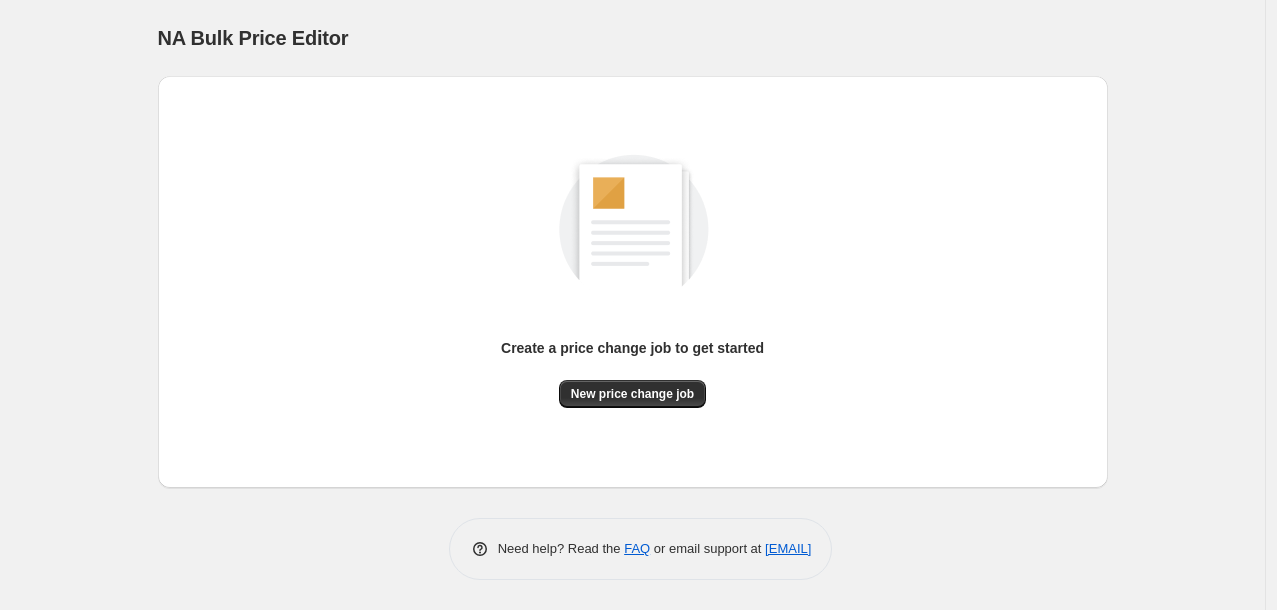 drag, startPoint x: 572, startPoint y: 412, endPoint x: 598, endPoint y: 410, distance: 26.076809 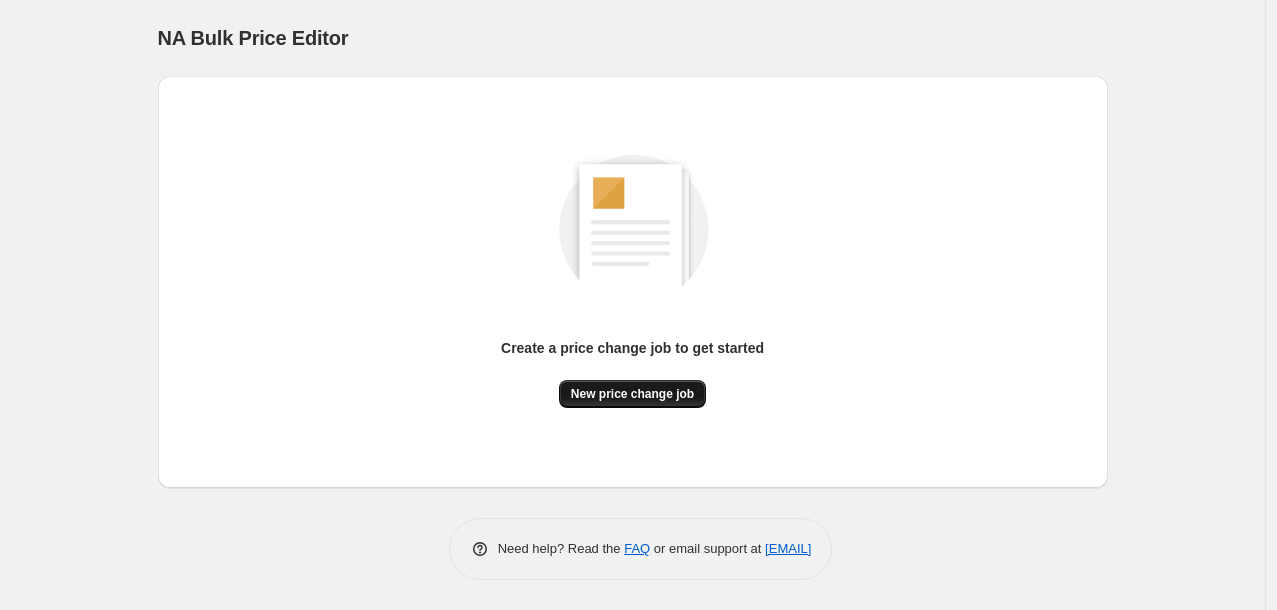 drag, startPoint x: 598, startPoint y: 410, endPoint x: 625, endPoint y: 404, distance: 27.658634 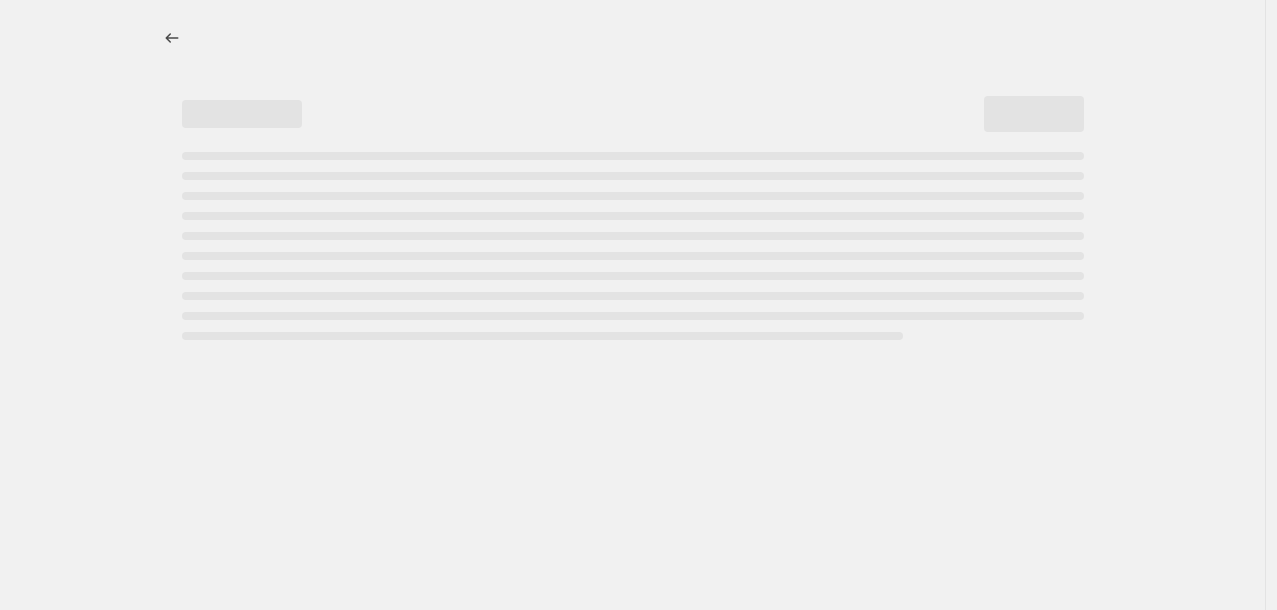 select on "percentage" 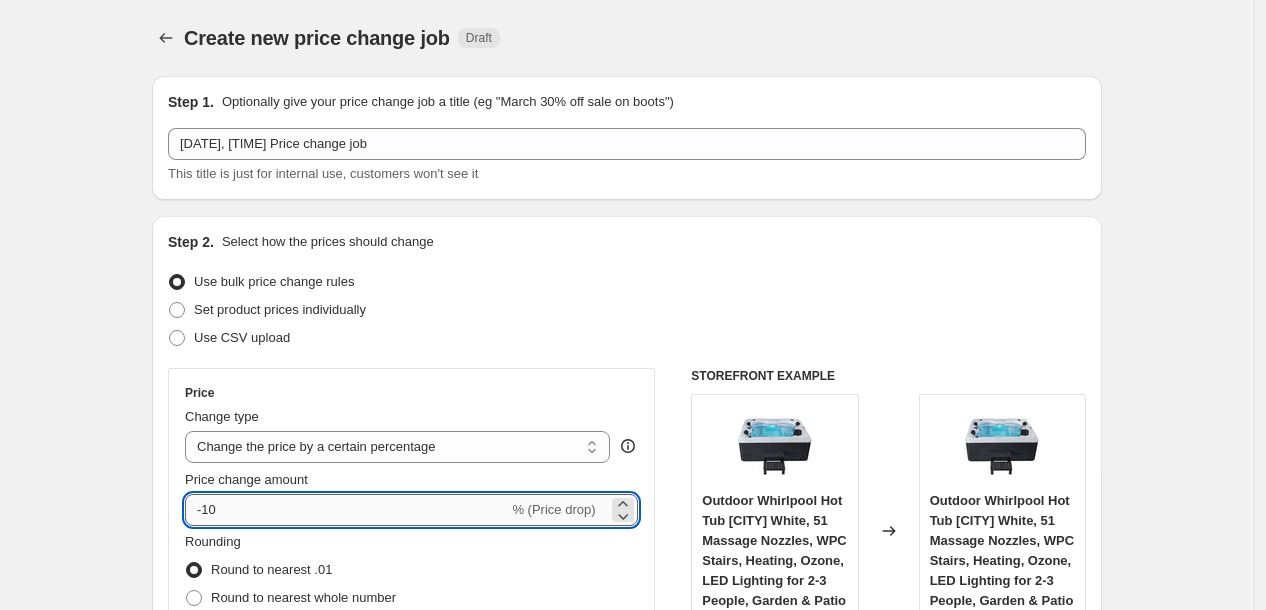 click on "-10" at bounding box center [346, 510] 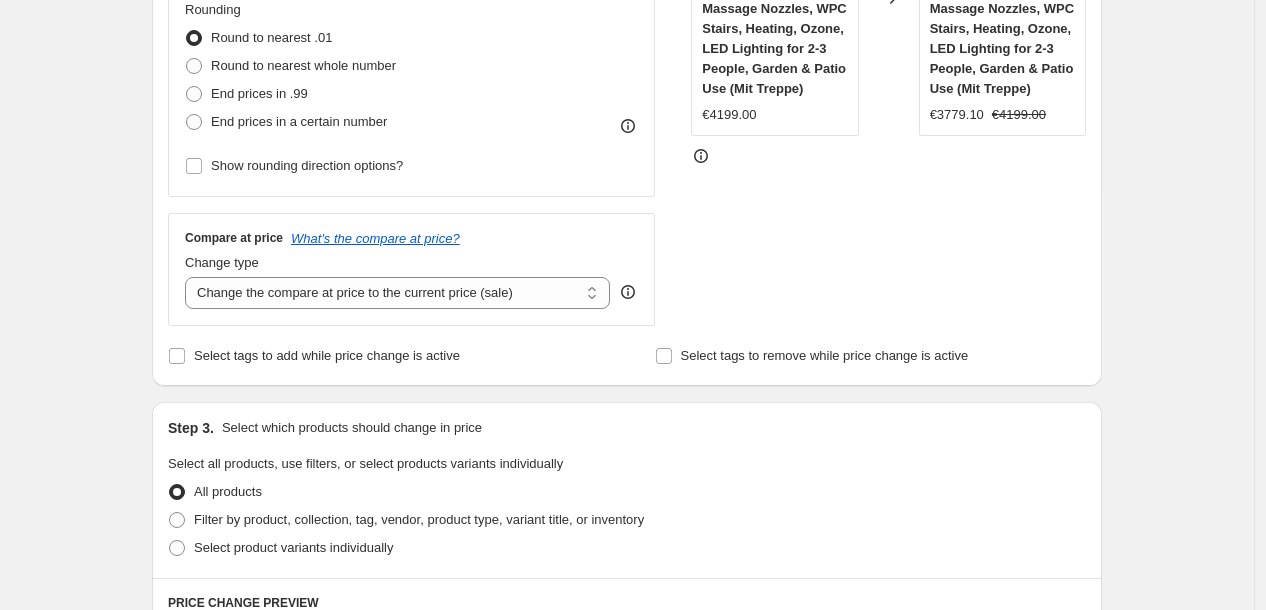 scroll, scrollTop: 1210, scrollLeft: 0, axis: vertical 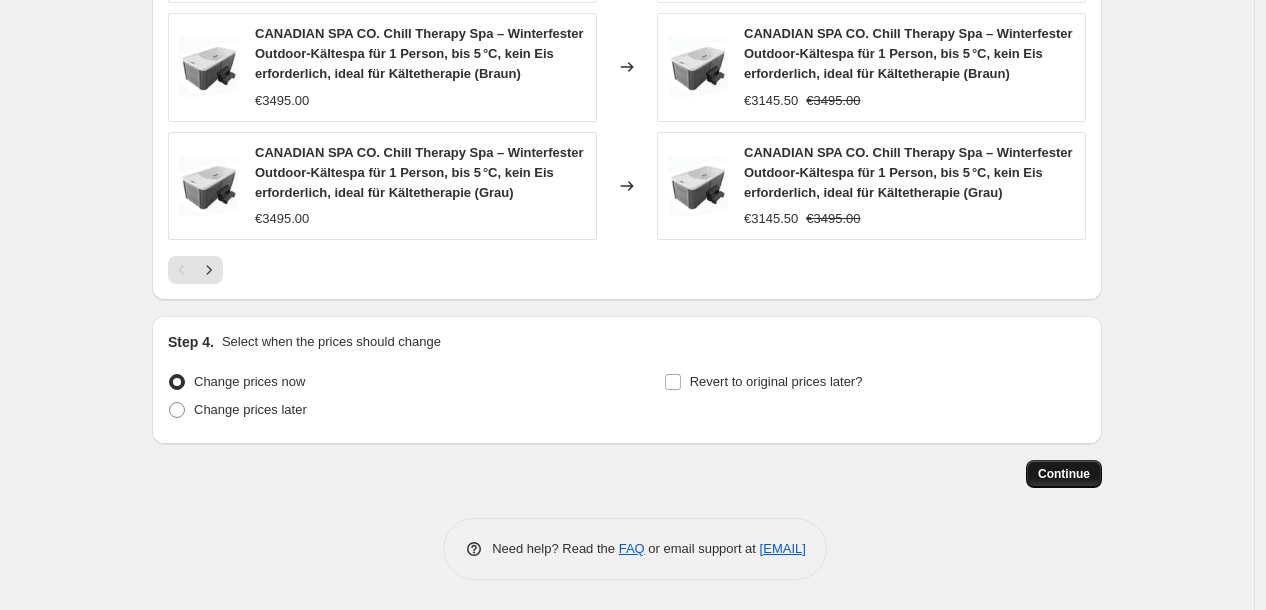 type on "-30" 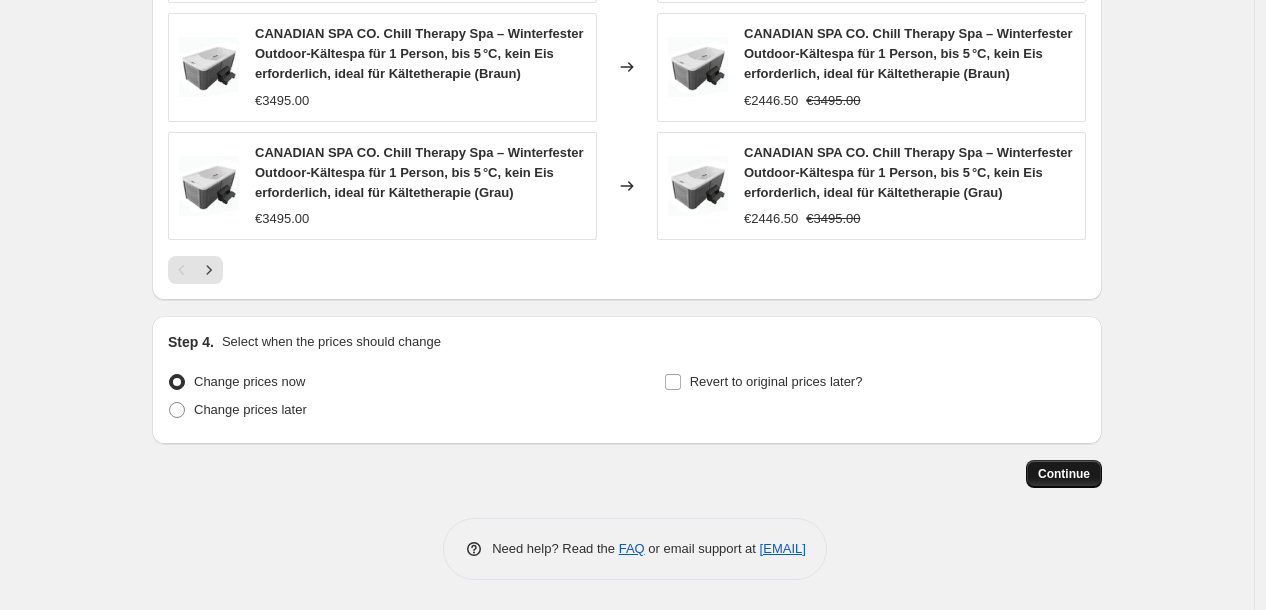 click on "Continue" at bounding box center [1064, 474] 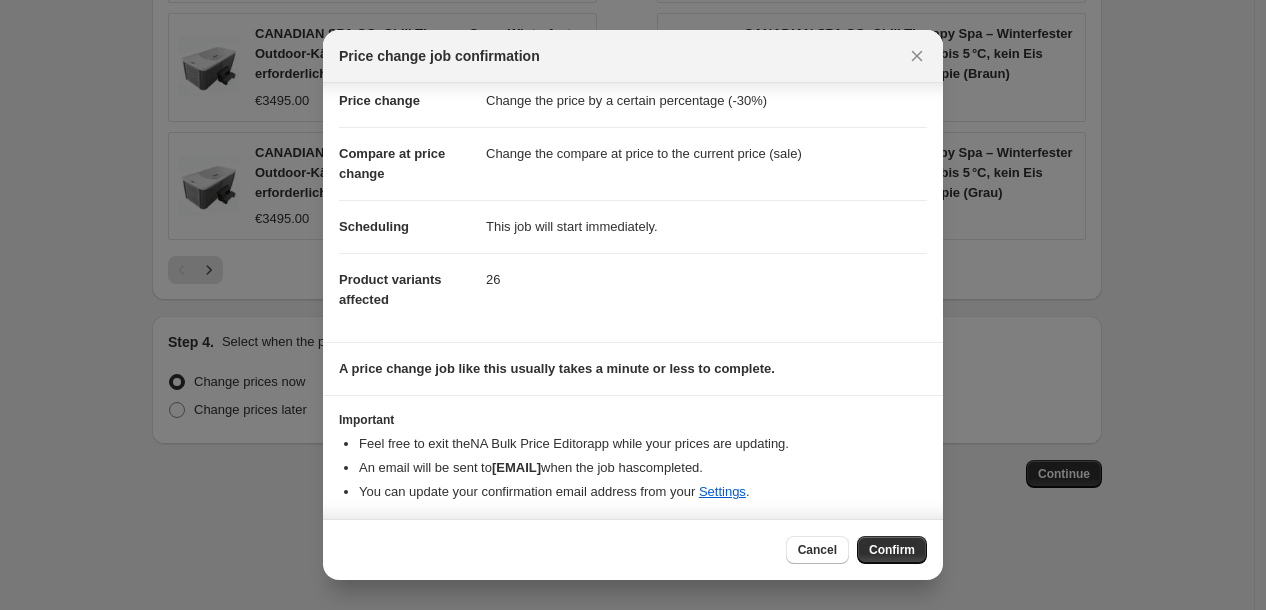 scroll, scrollTop: 47, scrollLeft: 0, axis: vertical 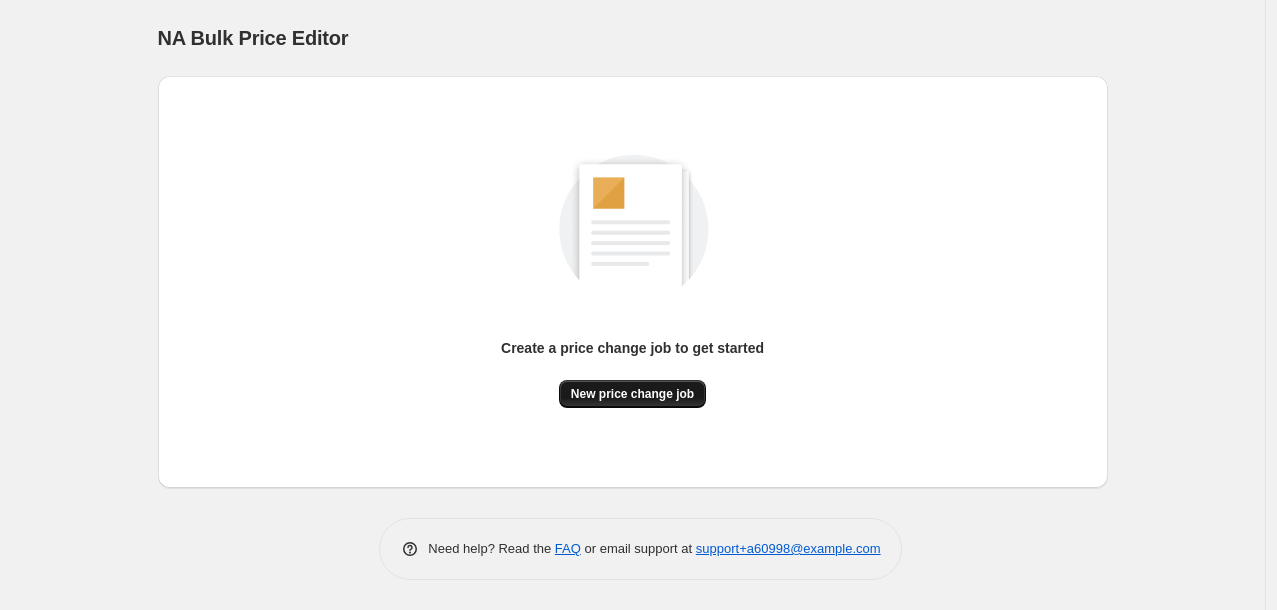 click on "New price change job" at bounding box center [632, 394] 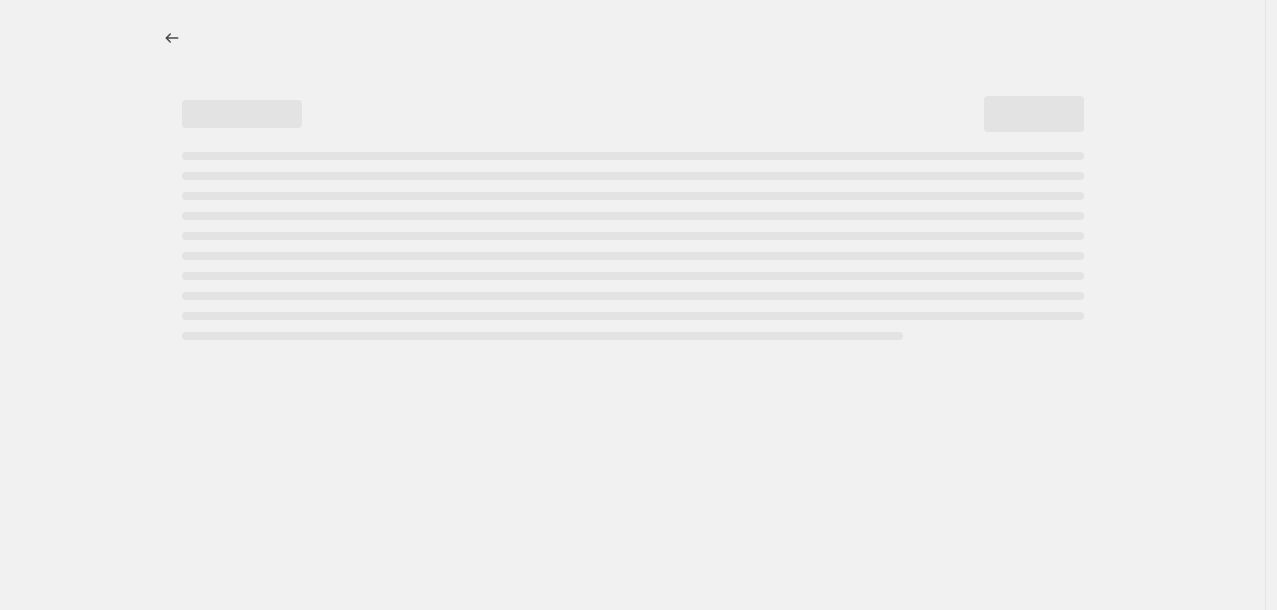 select on "percentage" 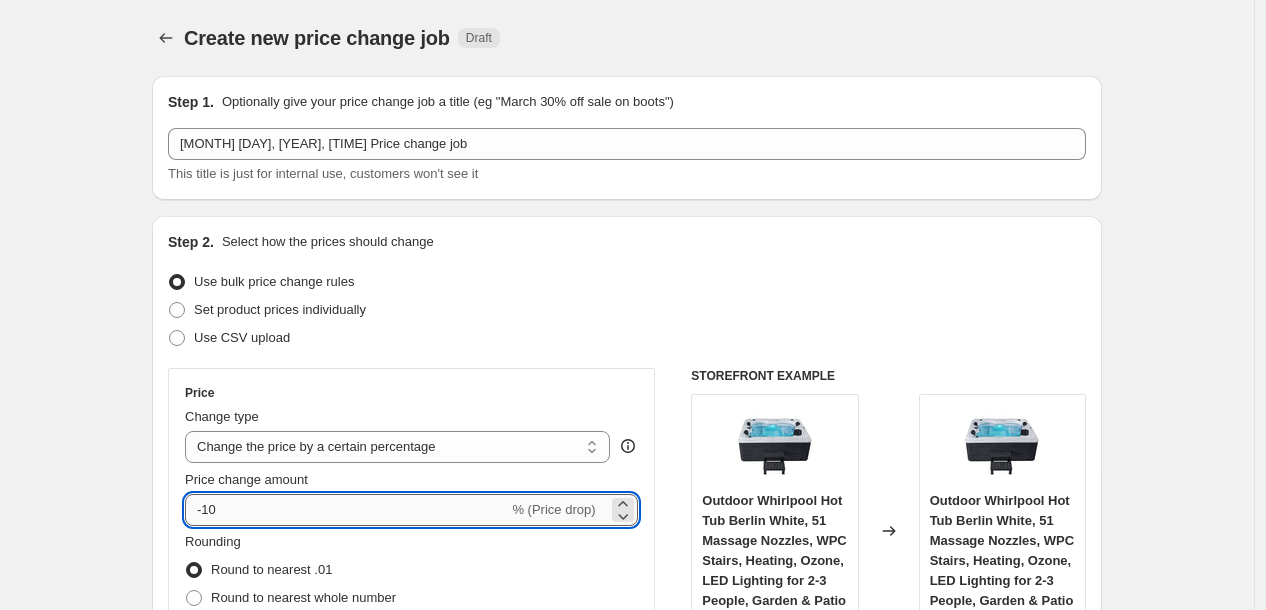 click on "-10" at bounding box center [346, 510] 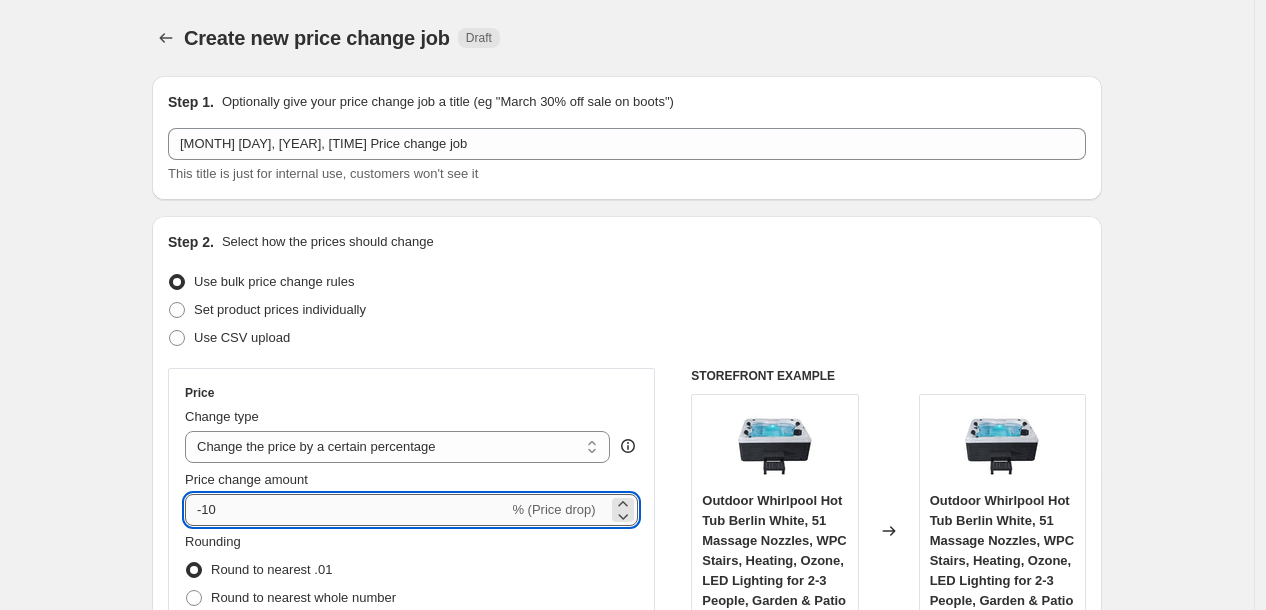 type on "-1" 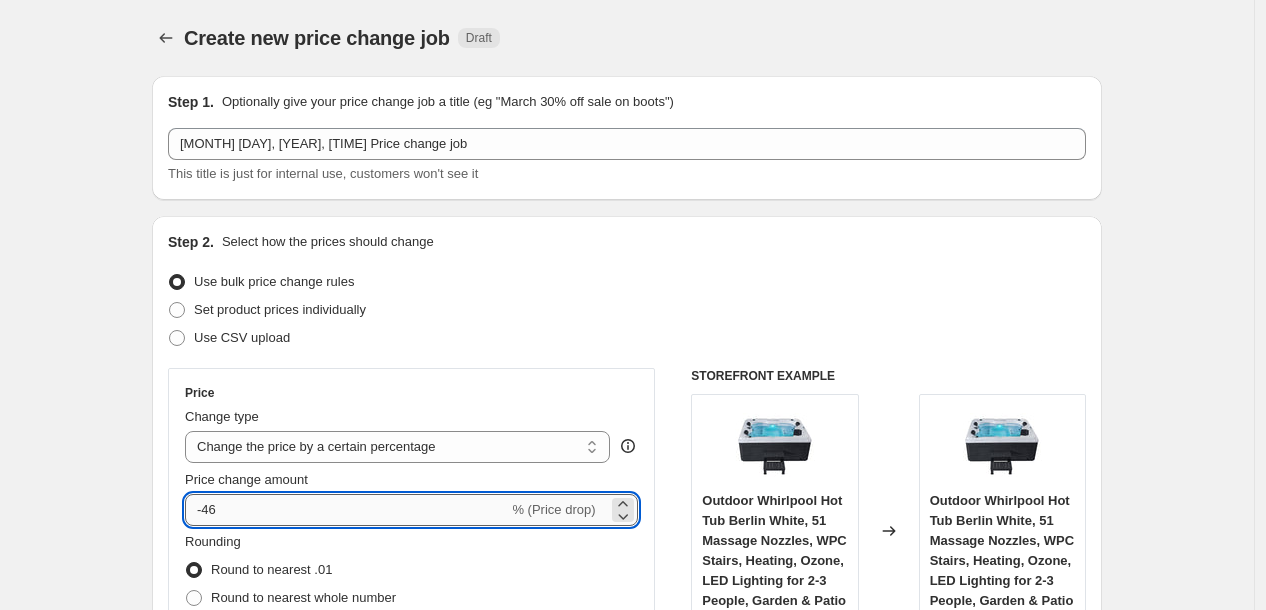 click on "-46" at bounding box center [346, 510] 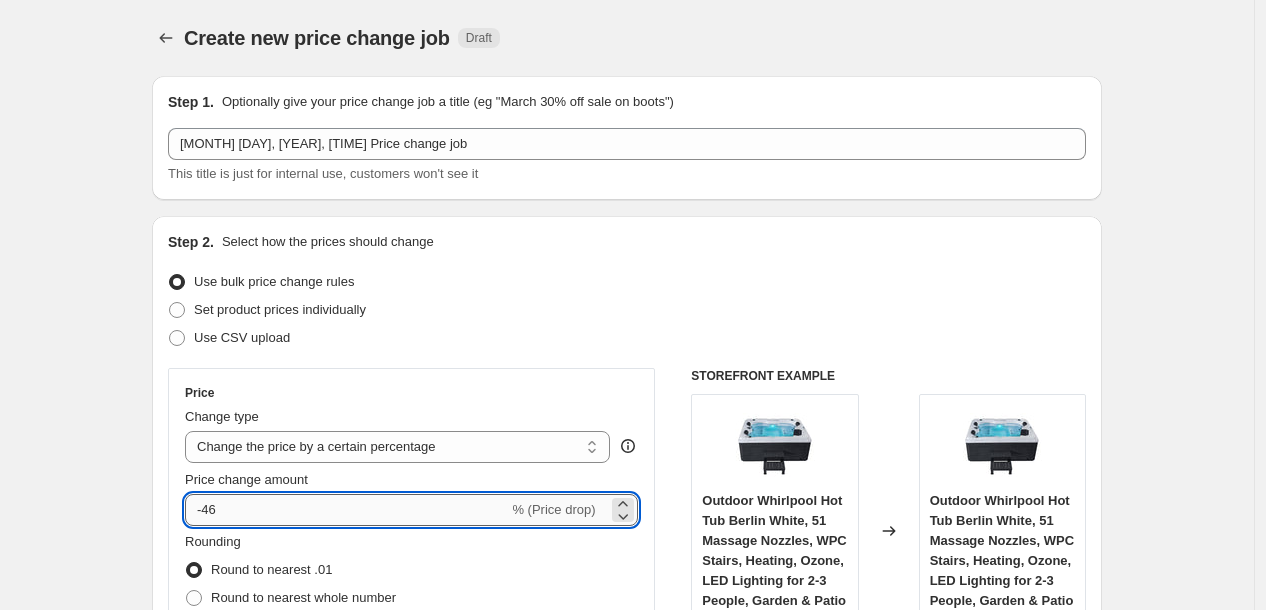 drag, startPoint x: 490, startPoint y: 506, endPoint x: 208, endPoint y: 507, distance: 282.00177 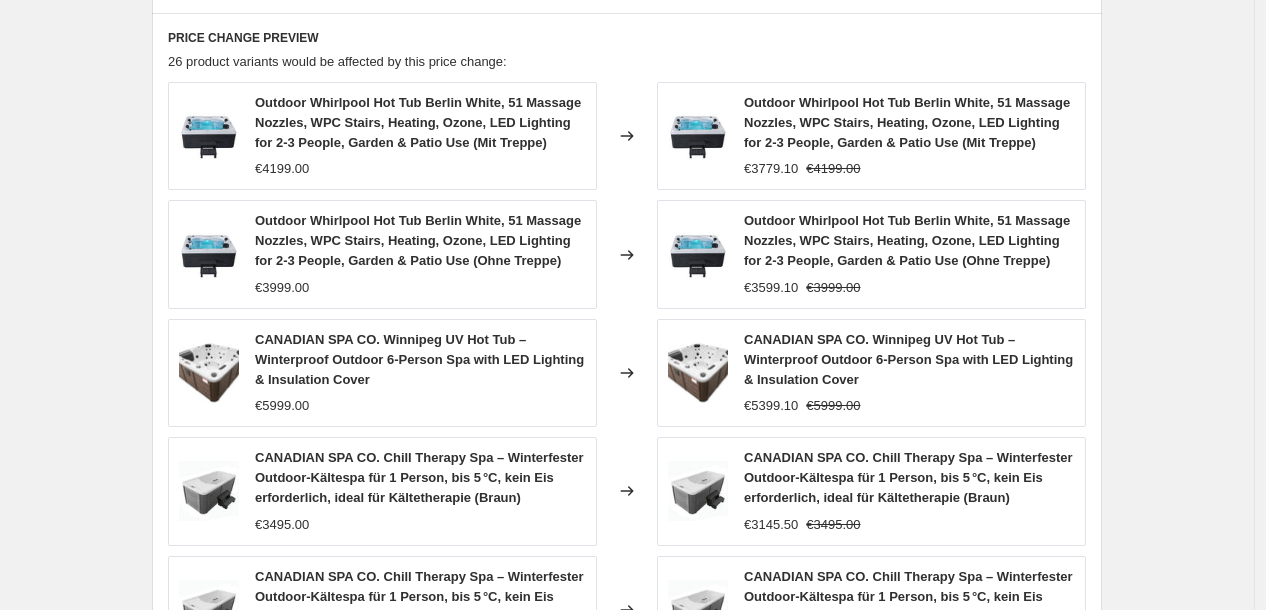 scroll, scrollTop: 1524, scrollLeft: 0, axis: vertical 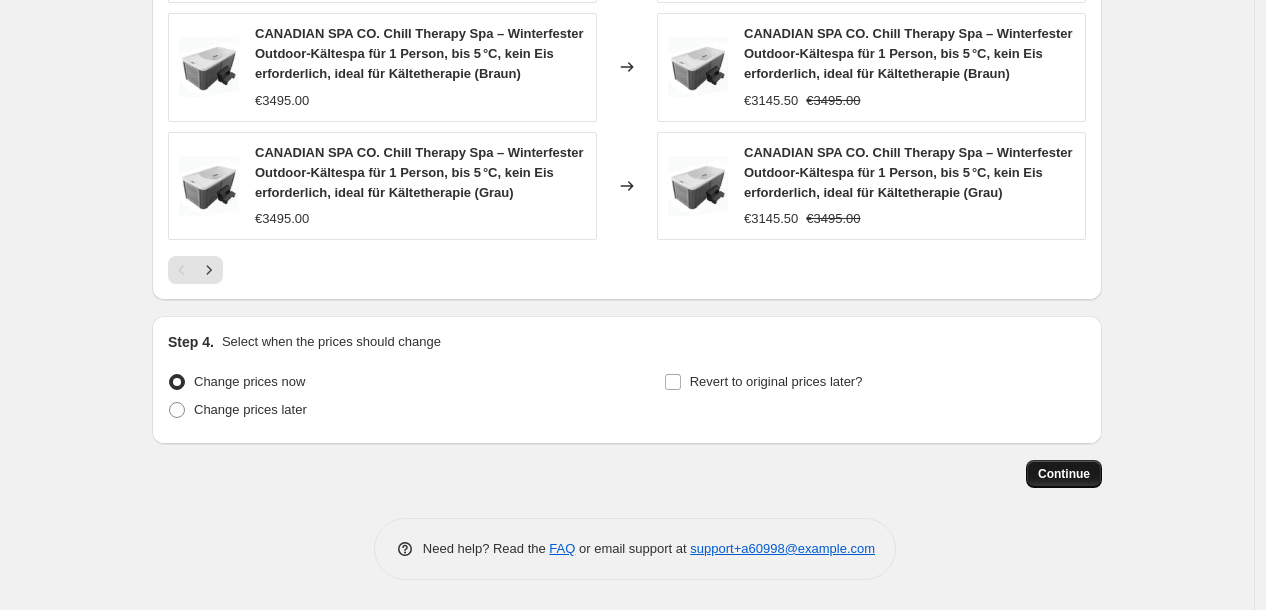 type on "-30" 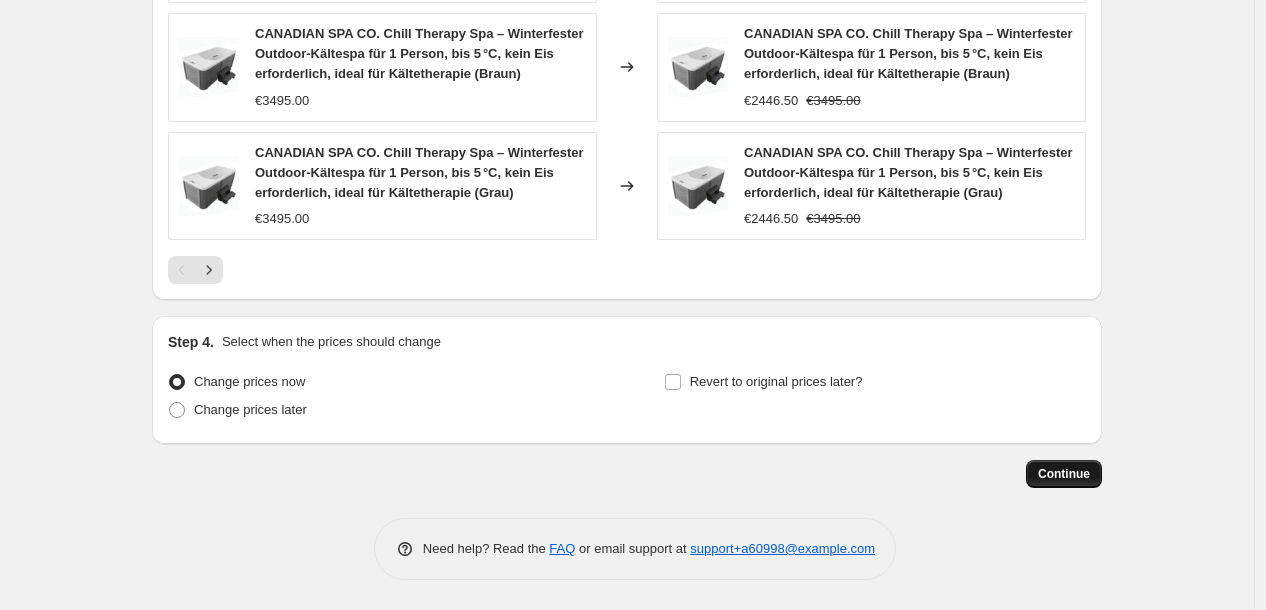 click on "Continue" at bounding box center (1064, 474) 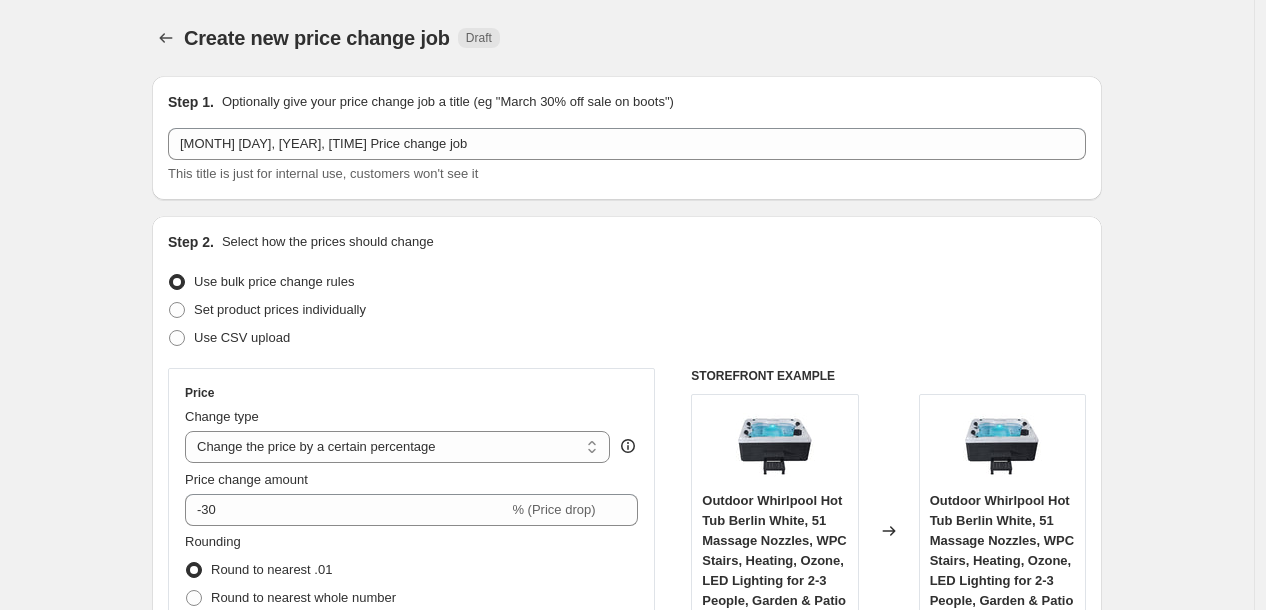 scroll, scrollTop: 1524, scrollLeft: 0, axis: vertical 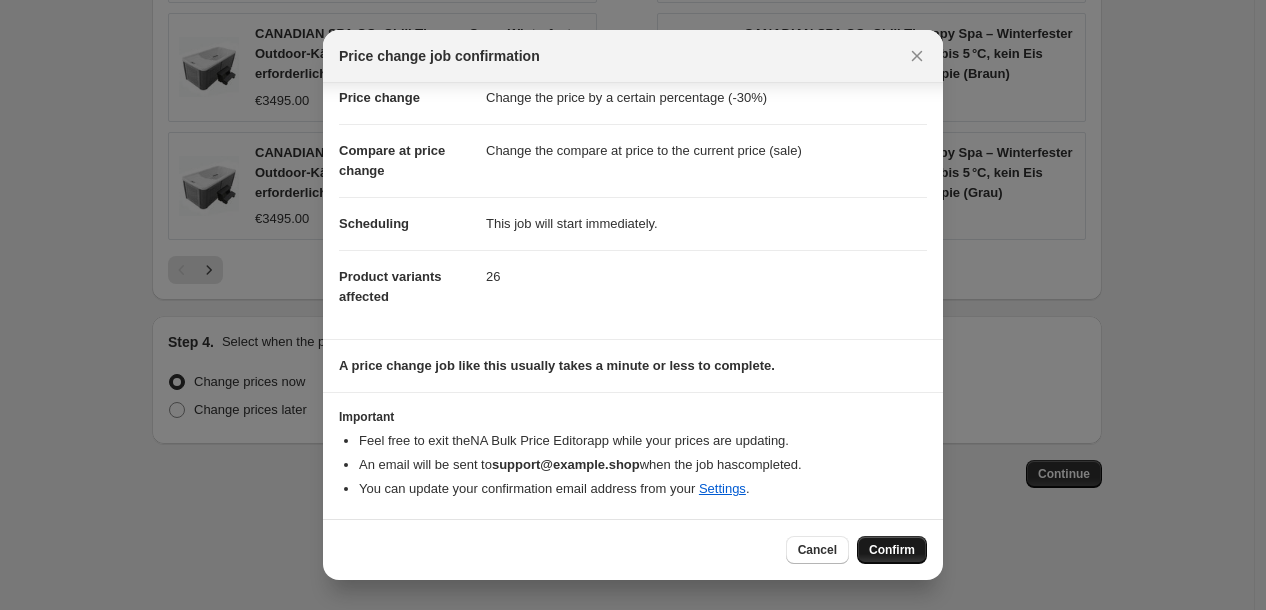 click on "Confirm" at bounding box center [892, 550] 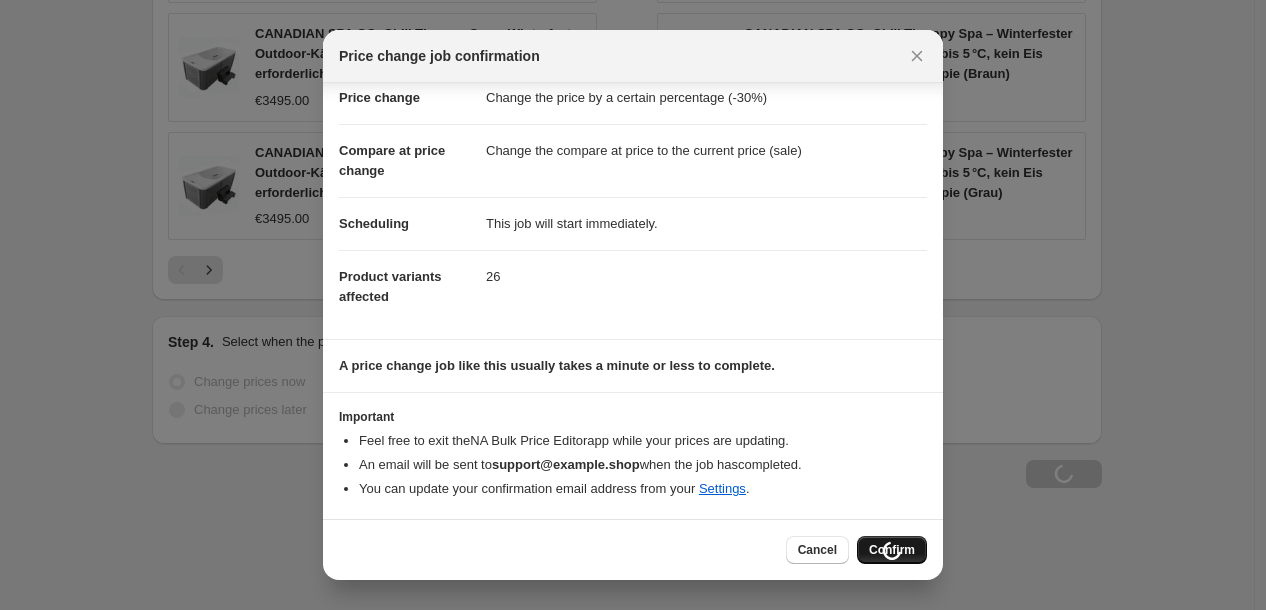 scroll, scrollTop: 1592, scrollLeft: 0, axis: vertical 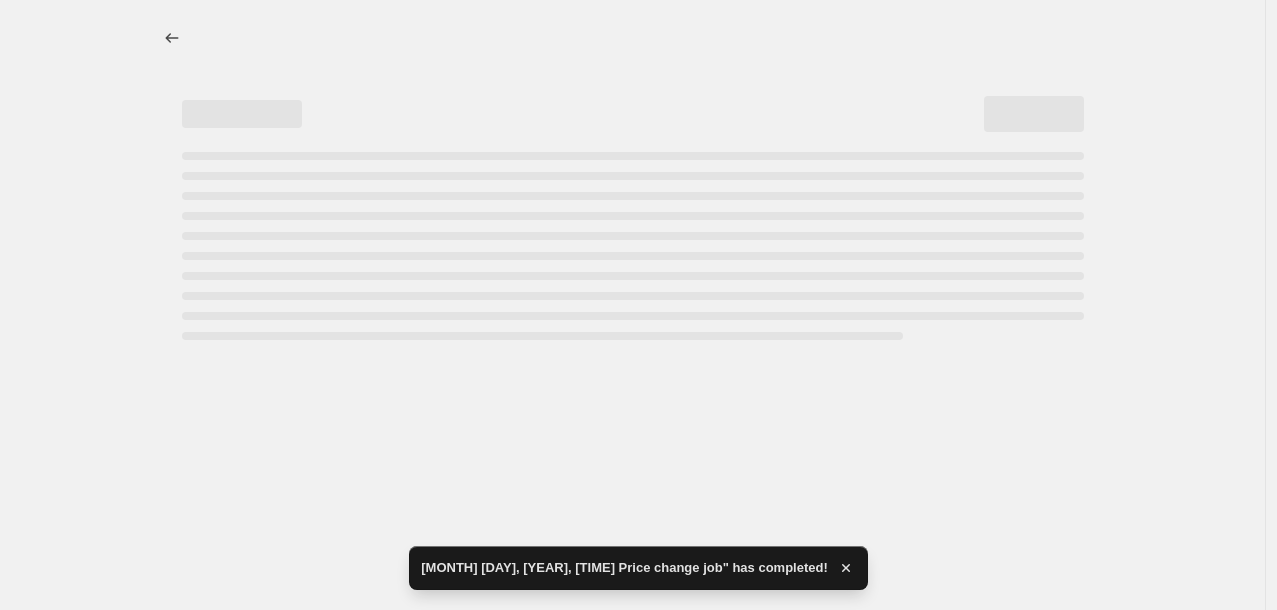 select on "percentage" 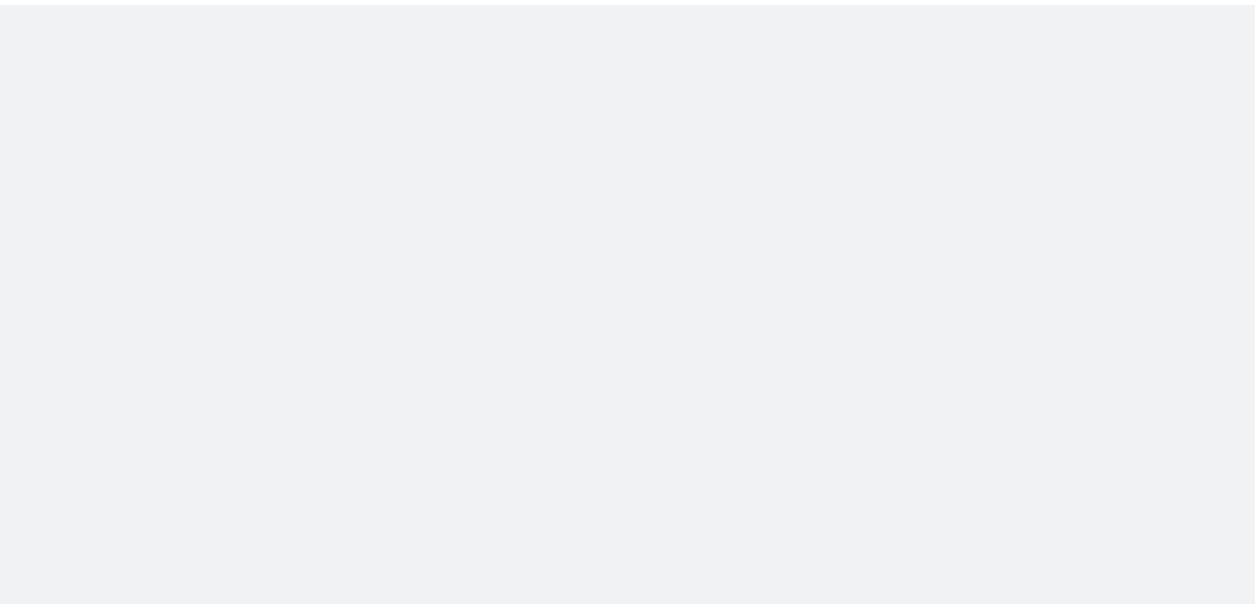 scroll, scrollTop: 0, scrollLeft: 0, axis: both 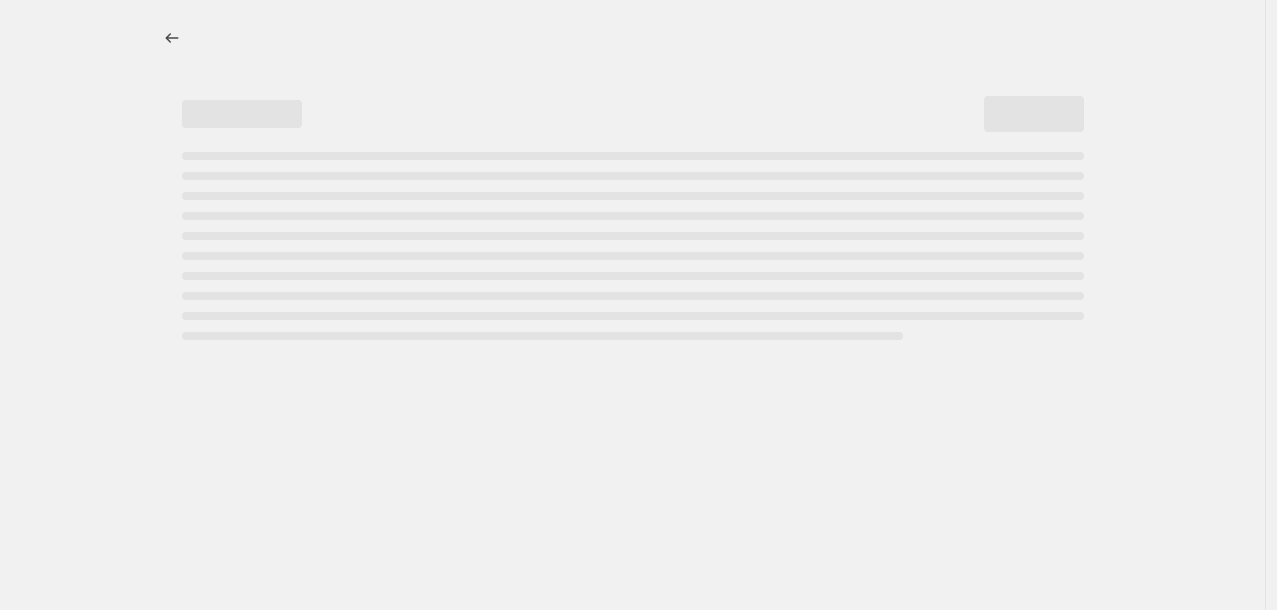 select on "percentage" 